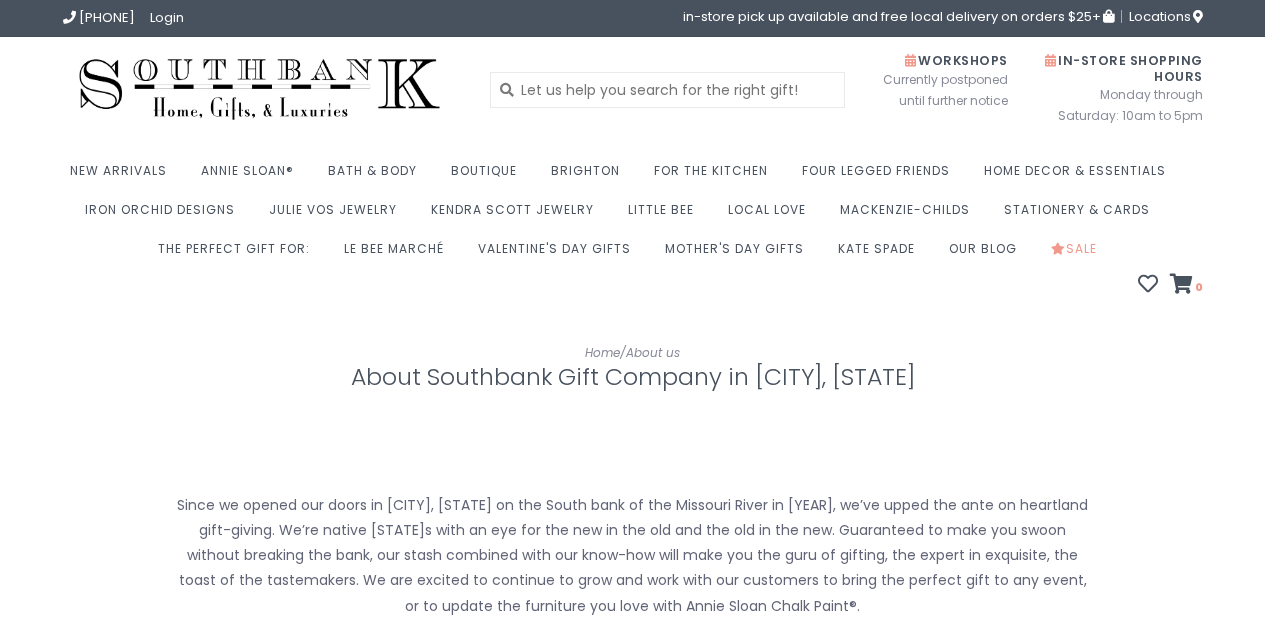 scroll, scrollTop: 0, scrollLeft: 0, axis: both 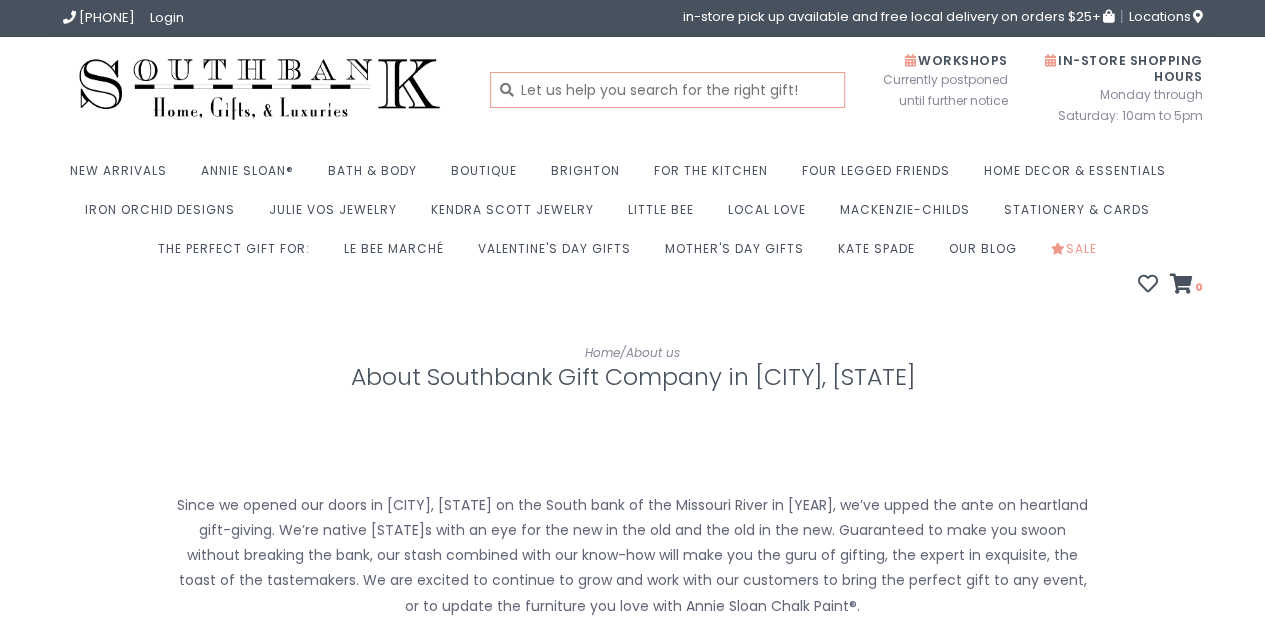 click at bounding box center [667, 90] 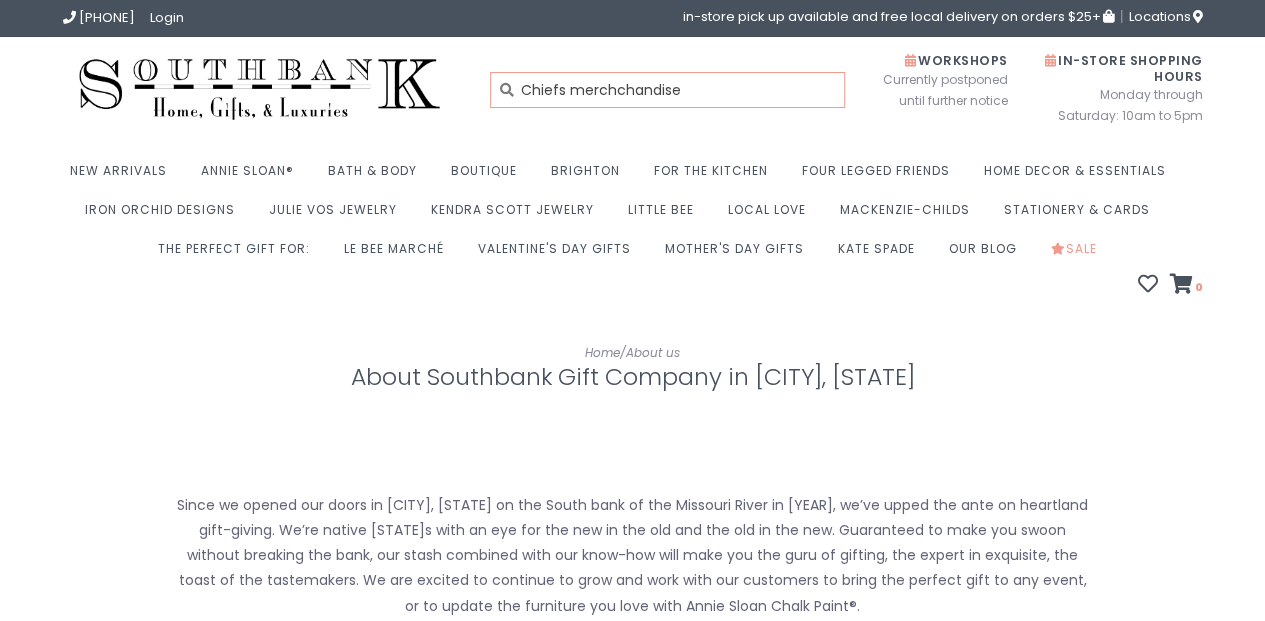 type on "Chiefs merchchandise" 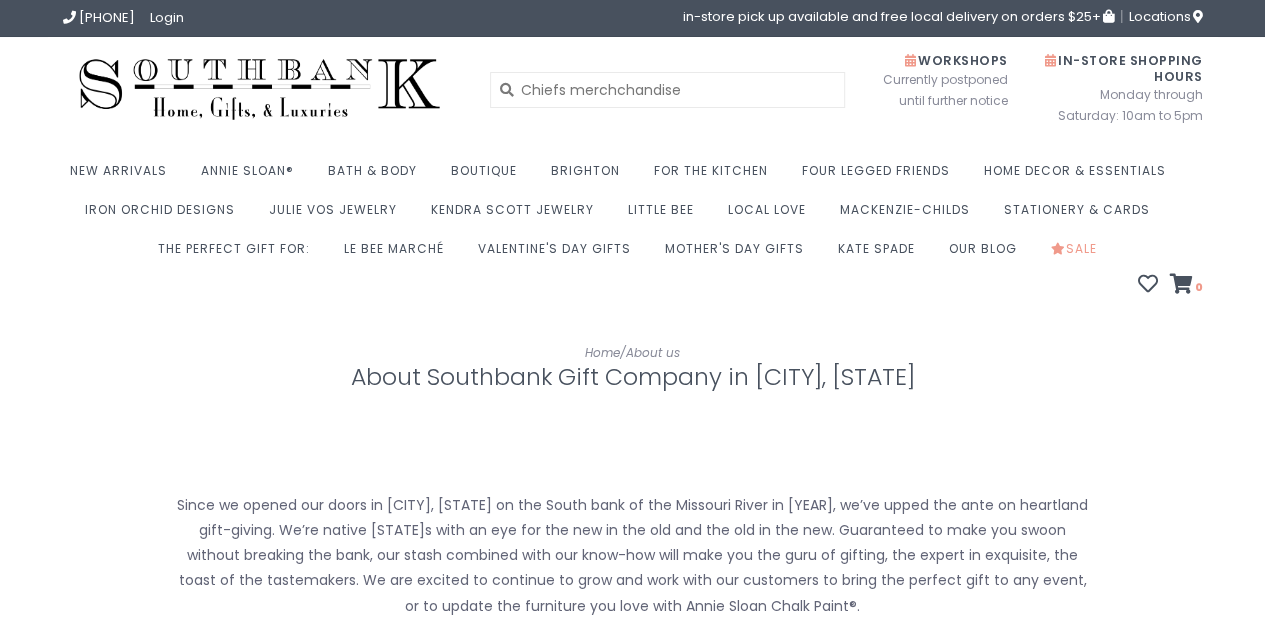 click at bounding box center [507, 90] 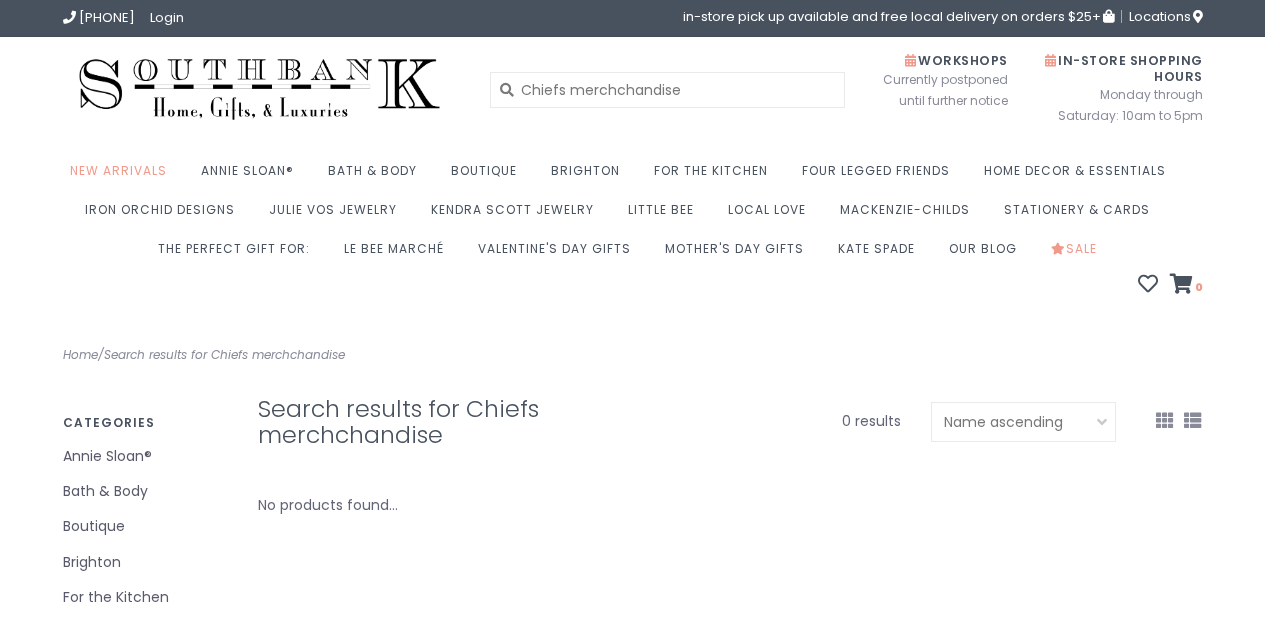 scroll, scrollTop: 0, scrollLeft: 0, axis: both 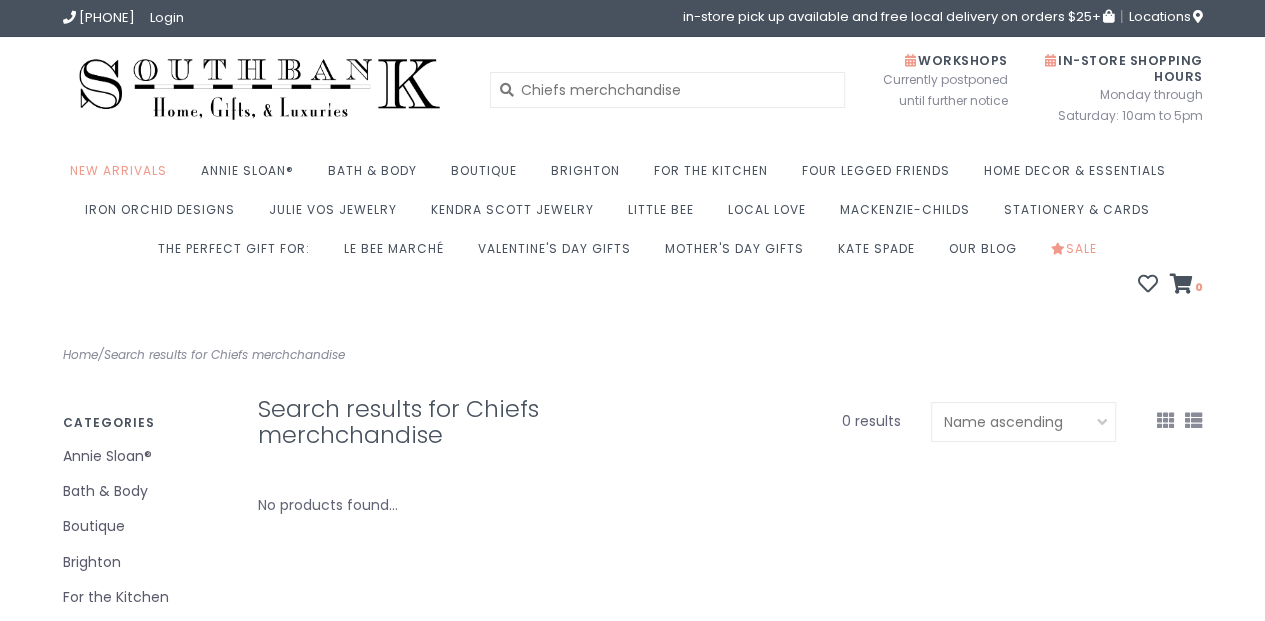 click at bounding box center (507, 90) 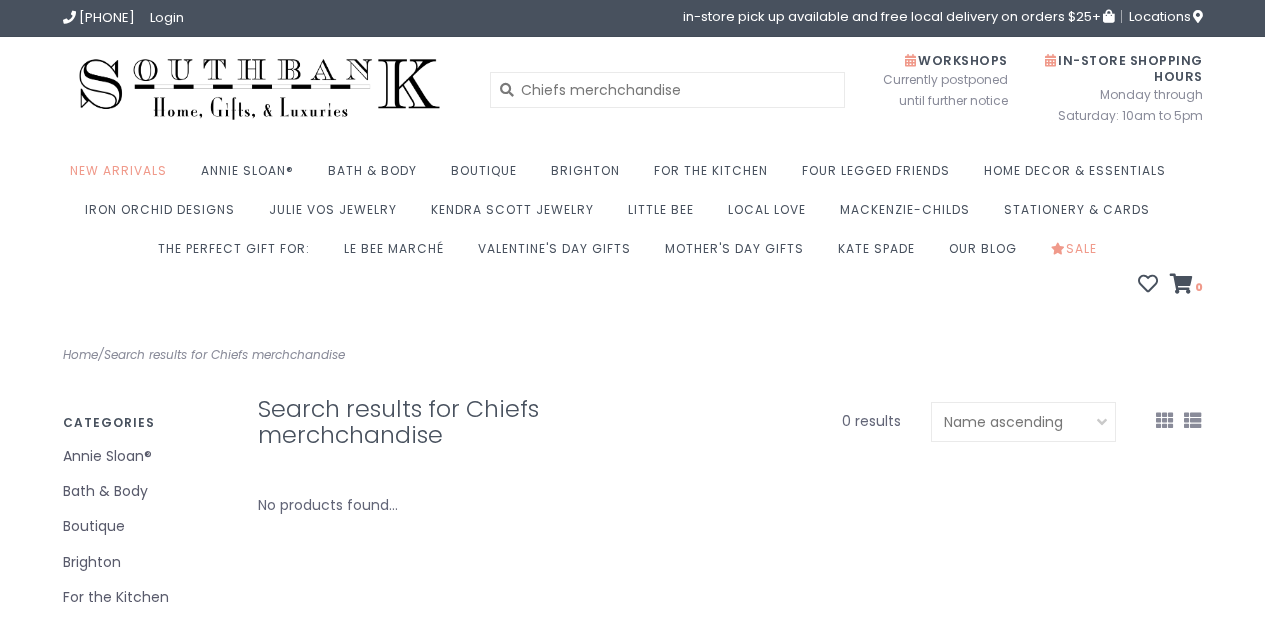 scroll, scrollTop: 0, scrollLeft: 0, axis: both 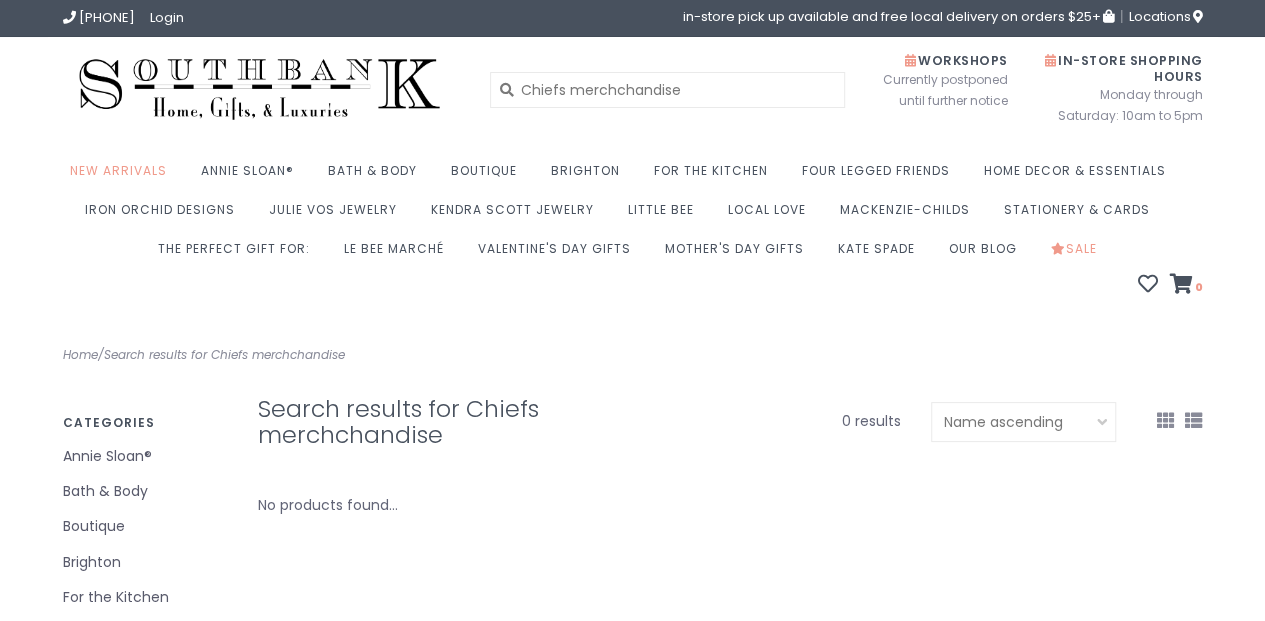 click at bounding box center (507, 90) 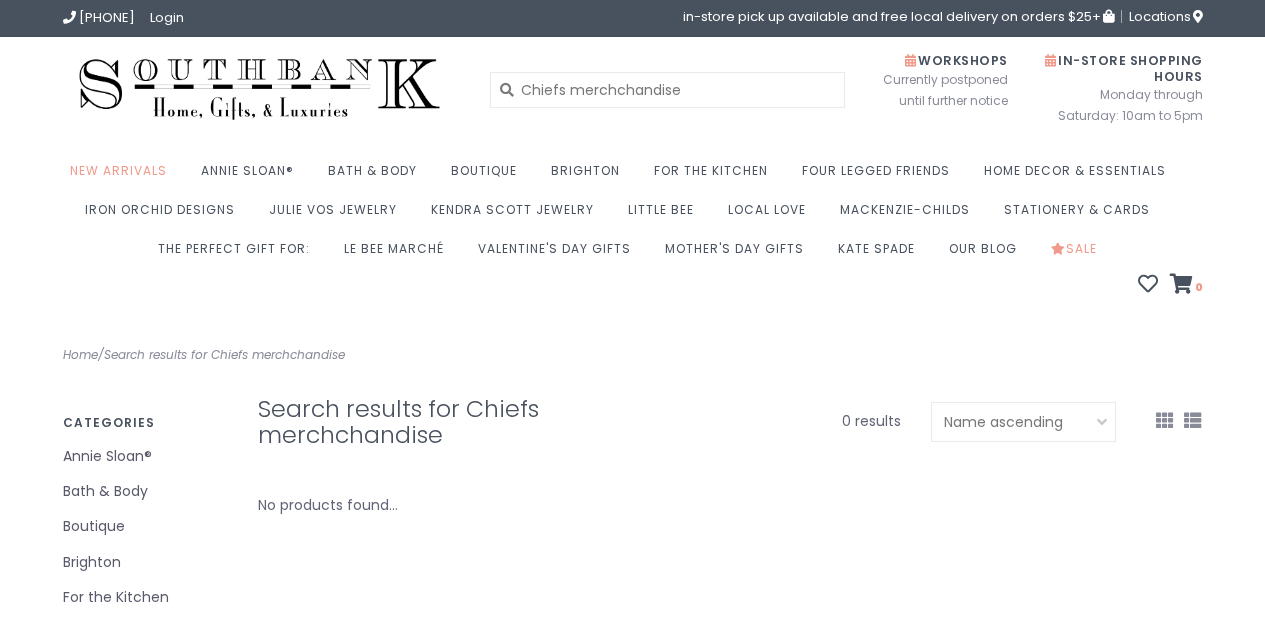 scroll, scrollTop: 0, scrollLeft: 0, axis: both 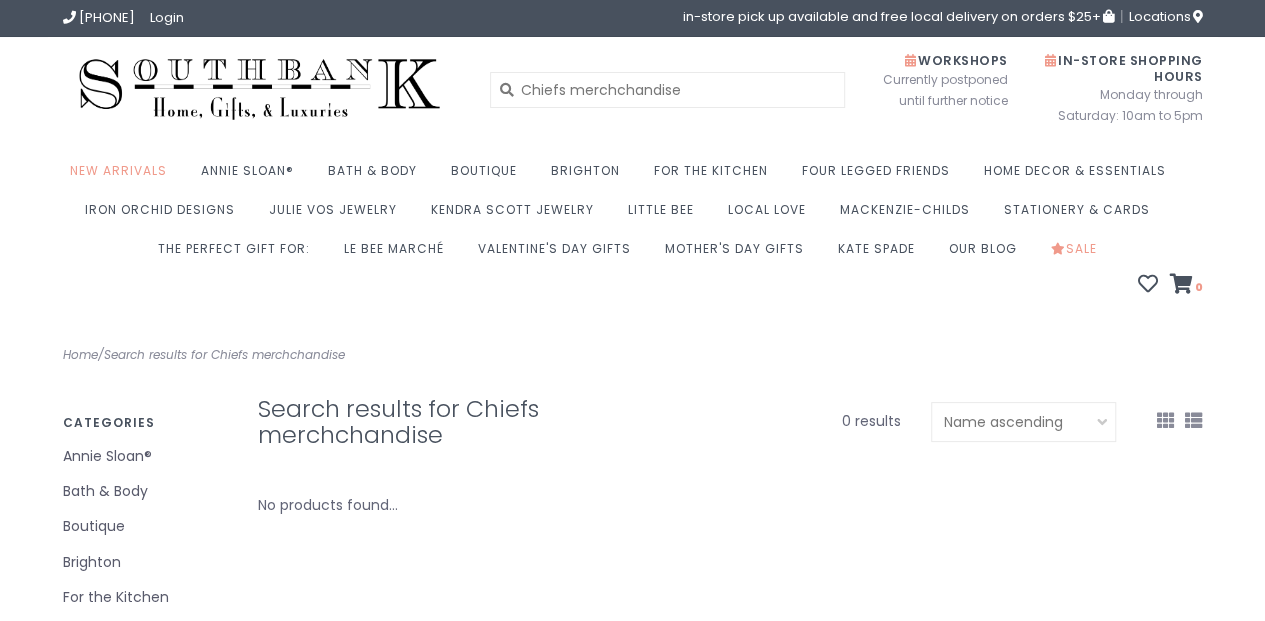 click at bounding box center (507, 90) 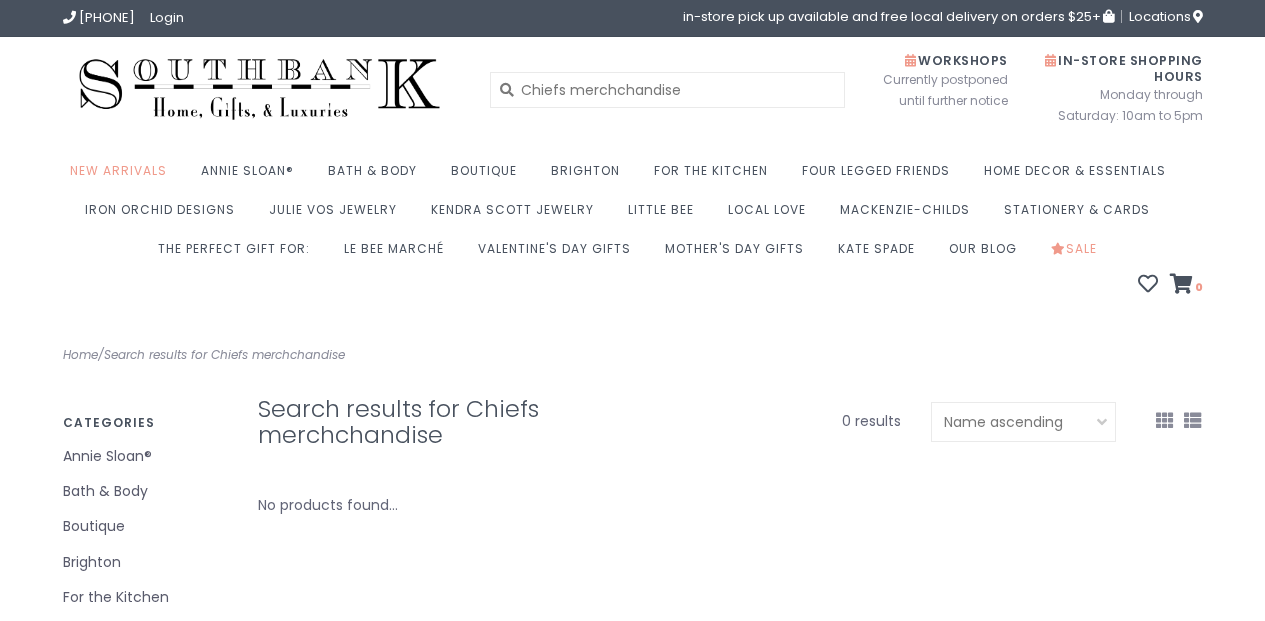 scroll, scrollTop: 0, scrollLeft: 0, axis: both 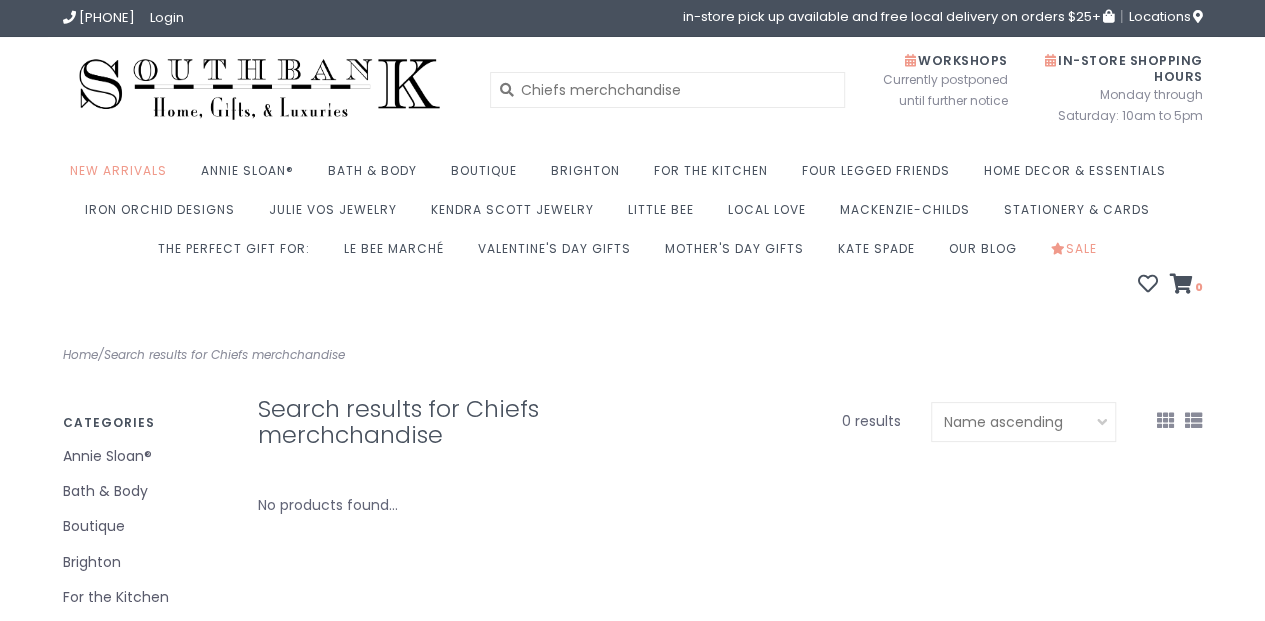 click on "Boutique" at bounding box center (145, 526) 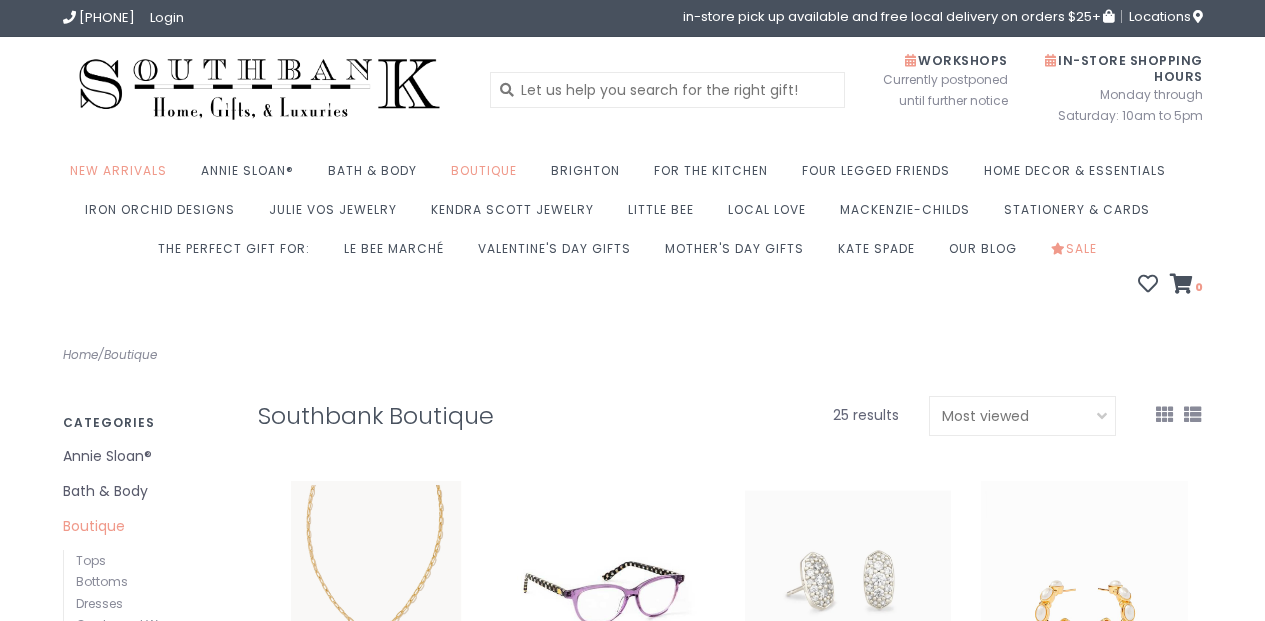 scroll, scrollTop: 0, scrollLeft: 0, axis: both 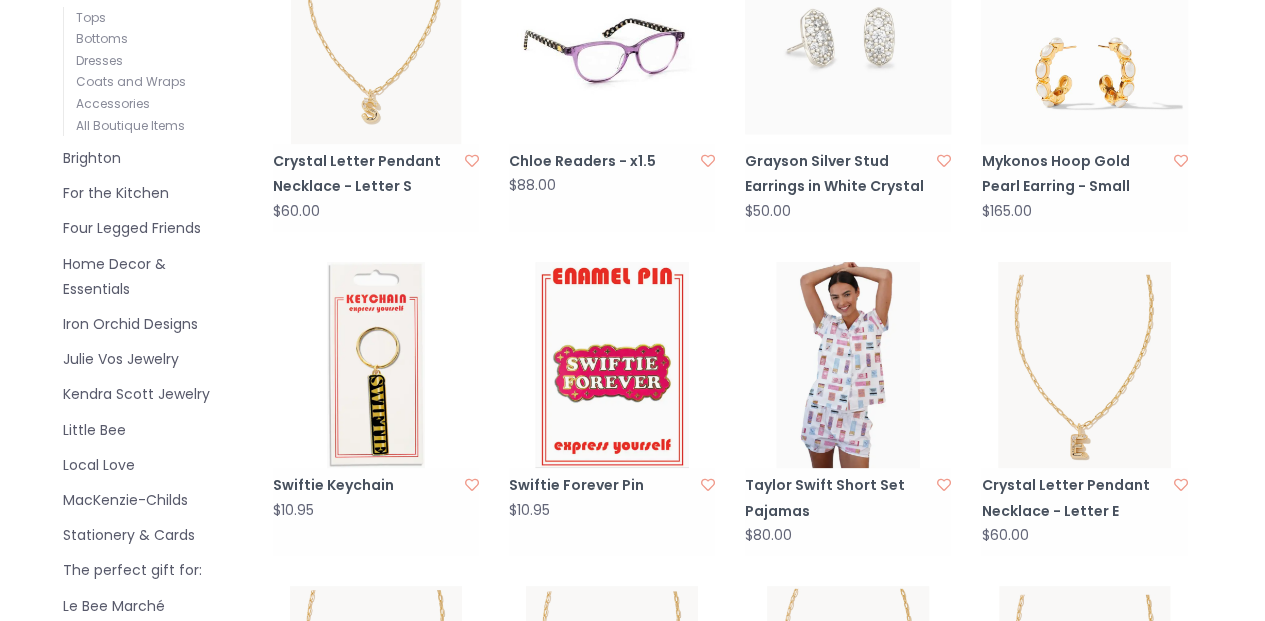 click on "(573) 659-4438
Login
in-store pick up available and free local delivery on orders $25+           Locations
in-store pick up available and free local delivery on orders $25+
Workshops
Currently postponed until further notice
In-Store Shopping Hours
Monday through Saturday: 10am to 5pm
Books" at bounding box center (632, 956) 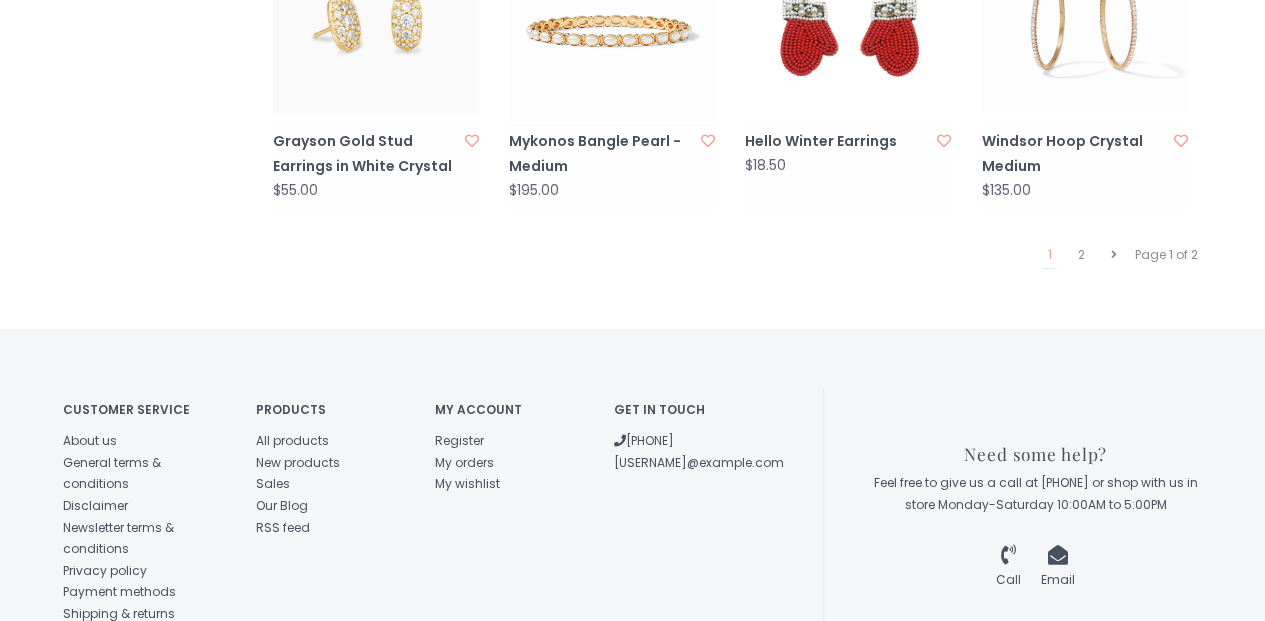 scroll, scrollTop: 2258, scrollLeft: 0, axis: vertical 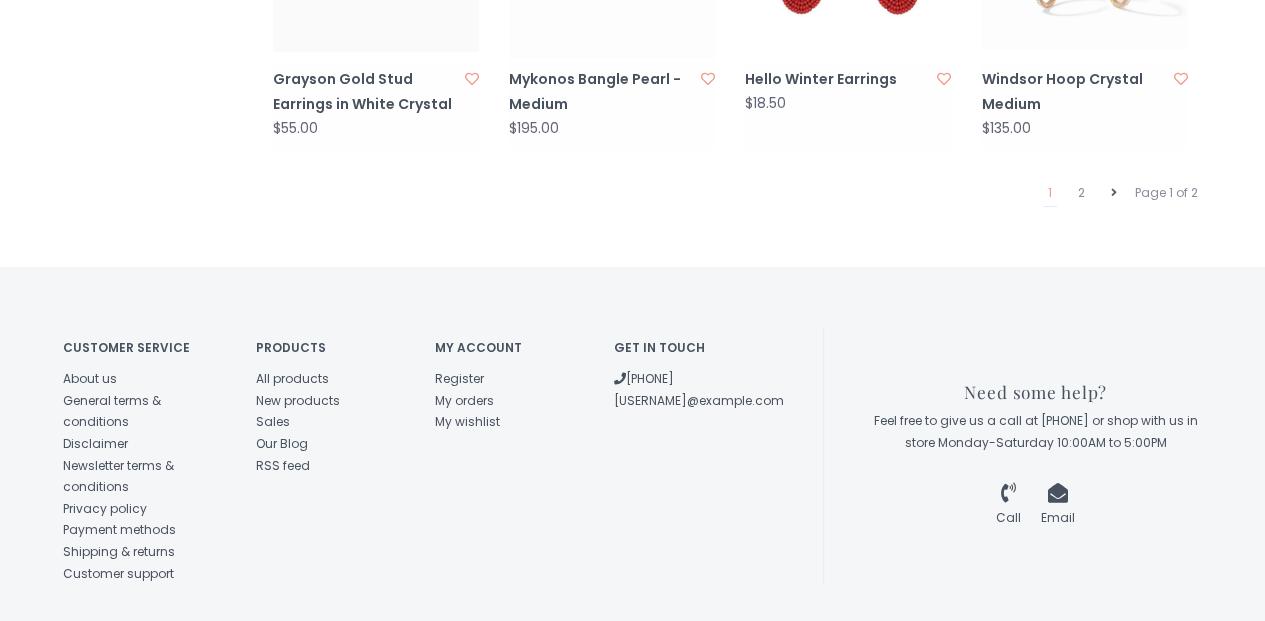 click at bounding box center [1114, 193] 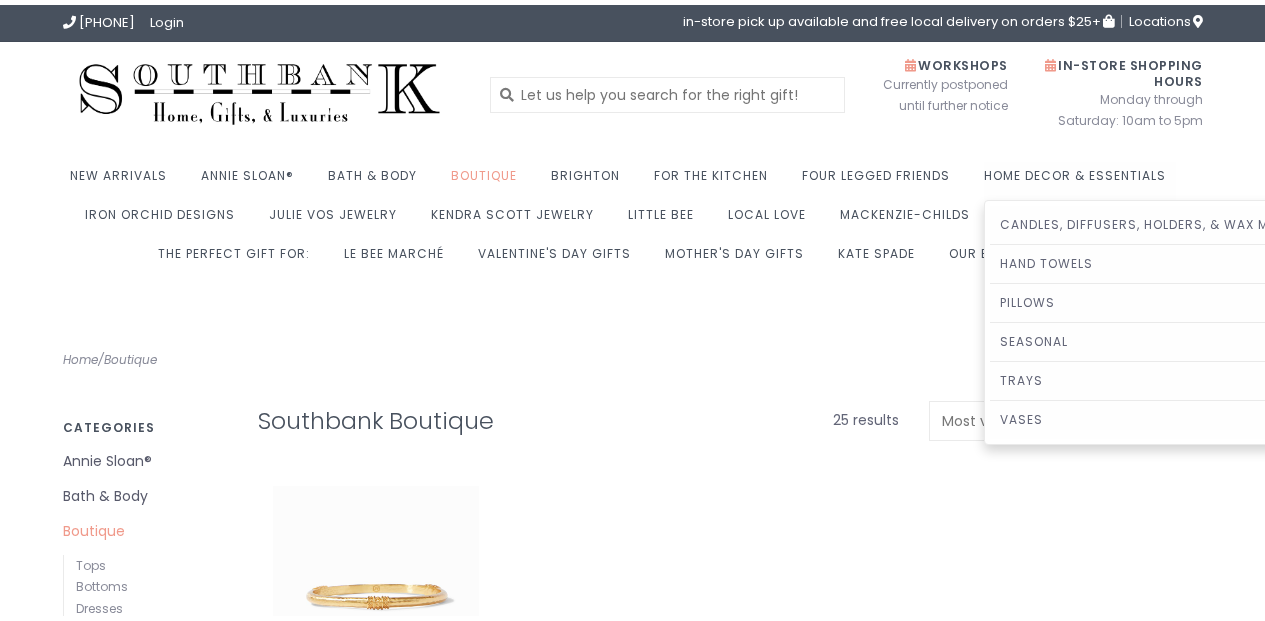 scroll, scrollTop: 0, scrollLeft: 0, axis: both 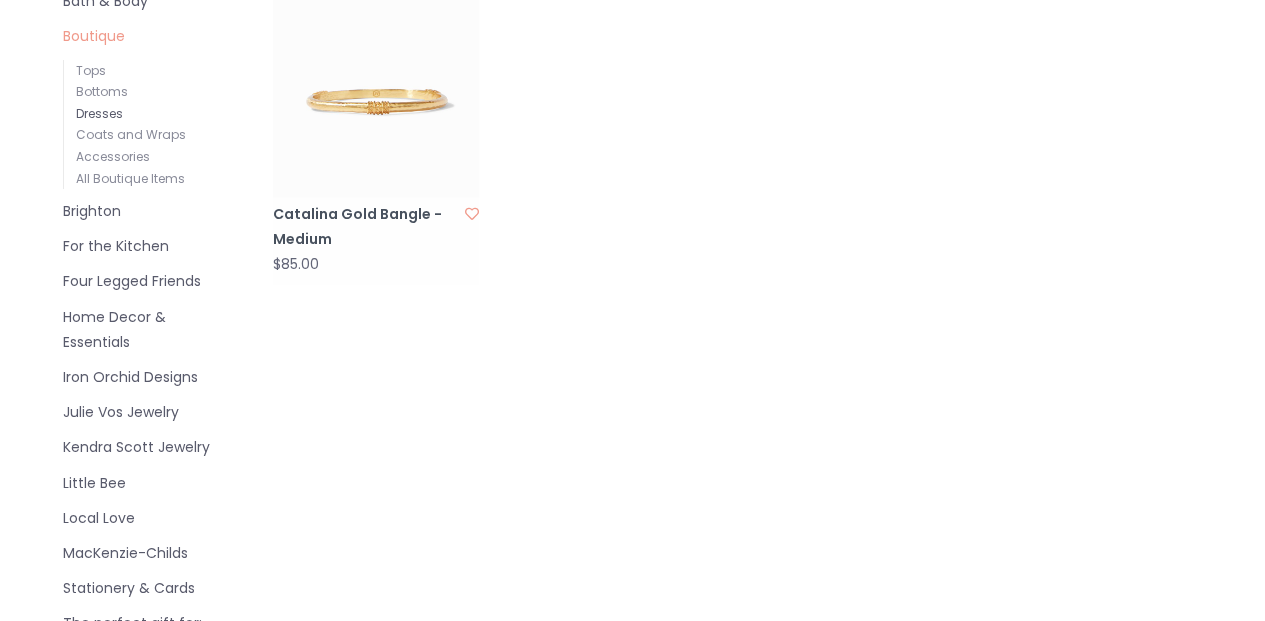 click on "Dresses" at bounding box center [99, 113] 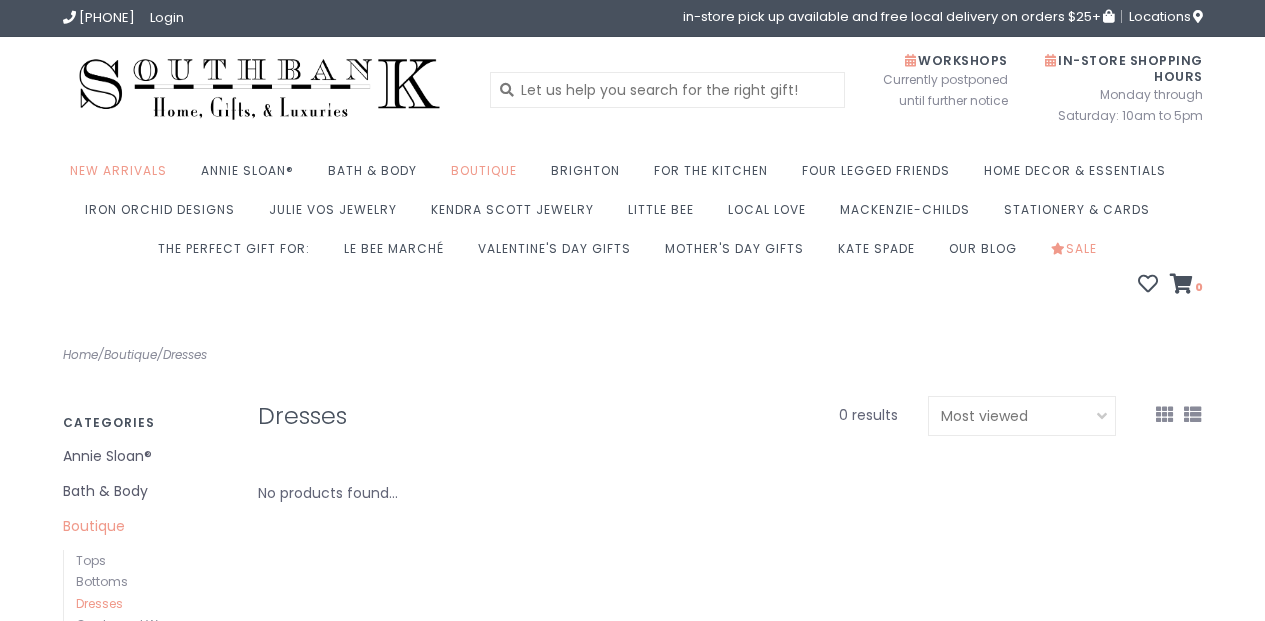 scroll, scrollTop: 0, scrollLeft: 0, axis: both 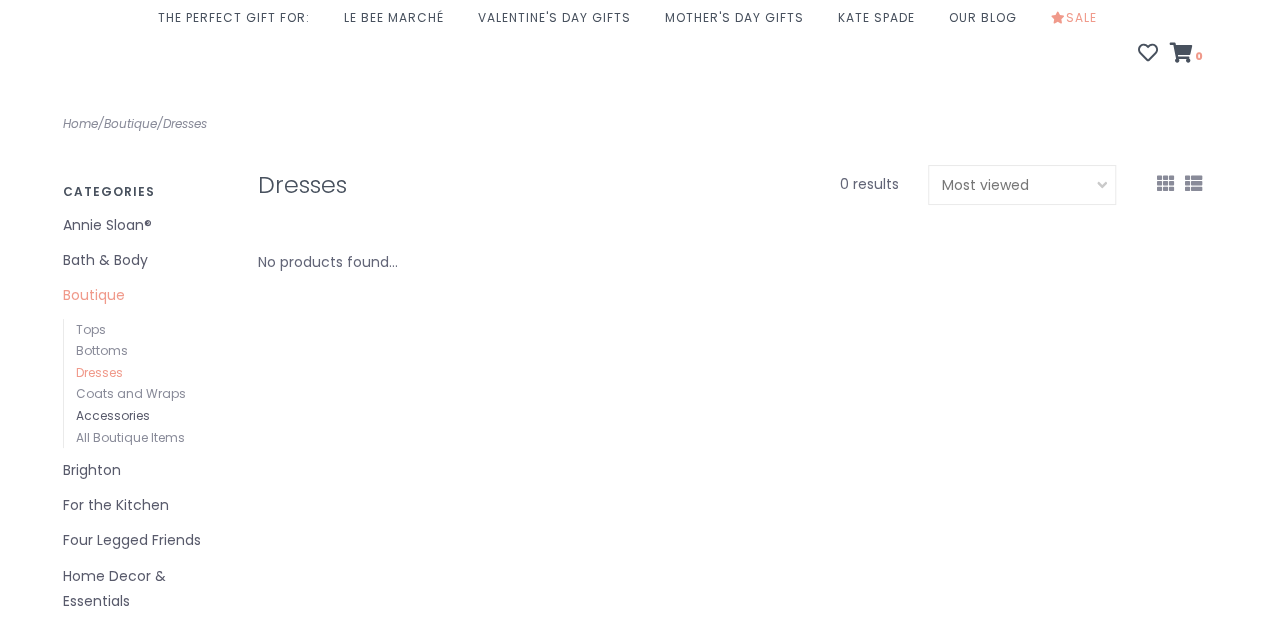 click on "Accessories" at bounding box center (113, 415) 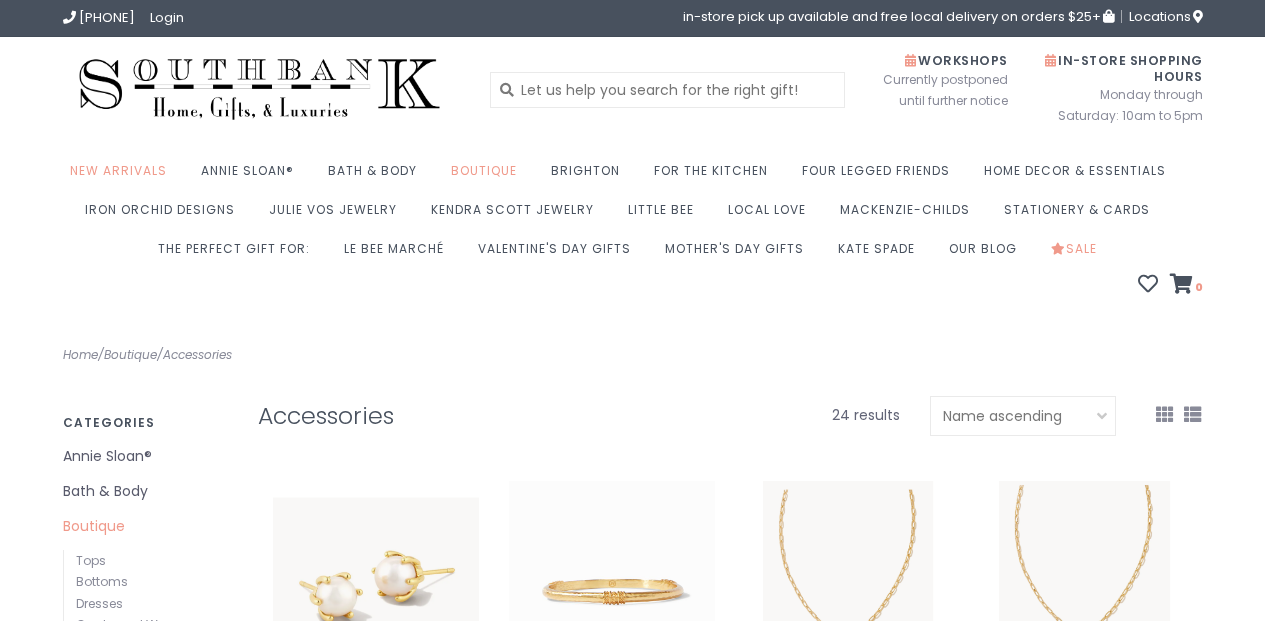 scroll, scrollTop: 0, scrollLeft: 0, axis: both 